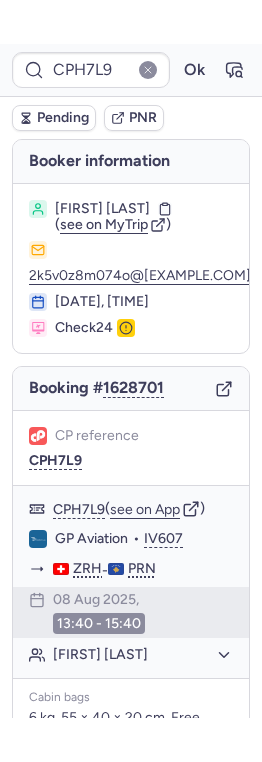 scroll, scrollTop: 0, scrollLeft: 0, axis: both 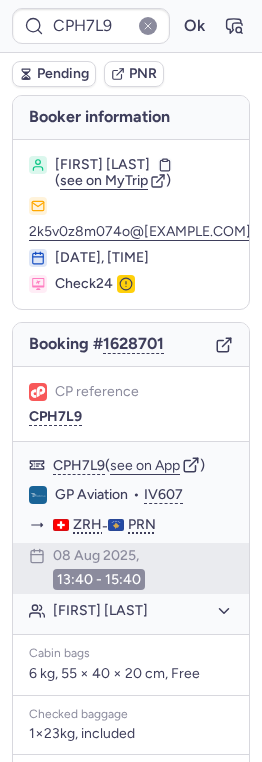 type on "CPKWKM" 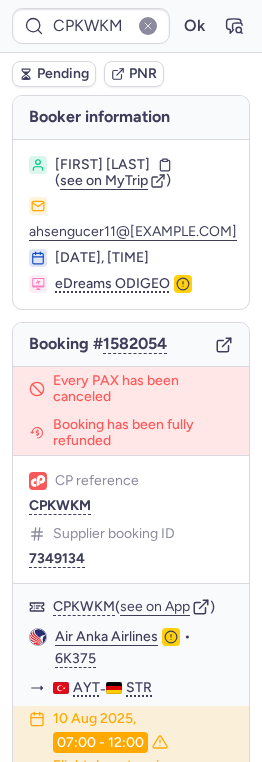 type on "CPQBB3" 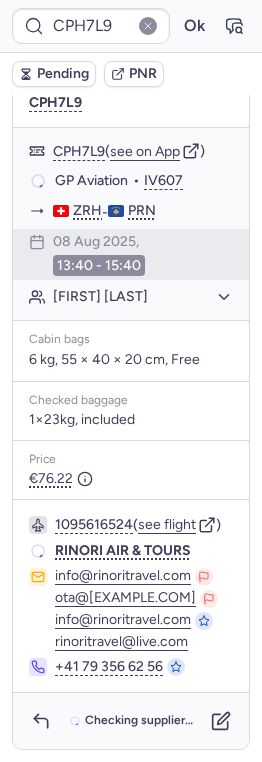 scroll, scrollTop: 314, scrollLeft: 0, axis: vertical 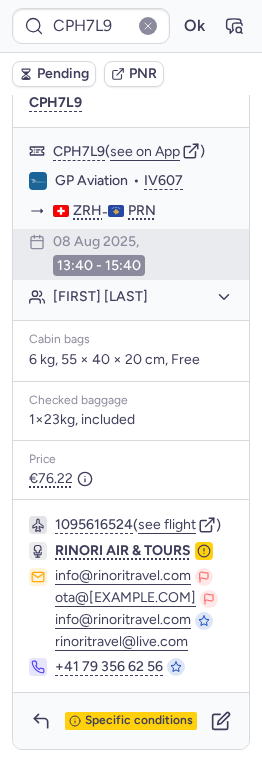 type on "CPQBB3" 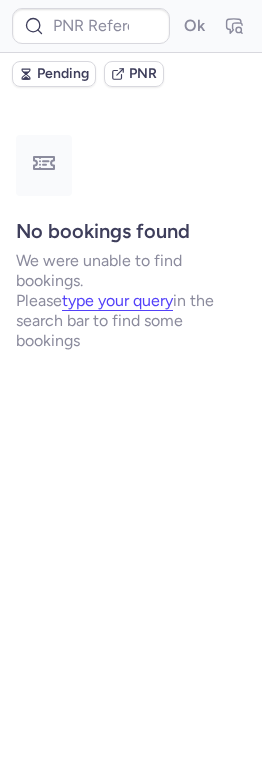 scroll, scrollTop: 0, scrollLeft: 0, axis: both 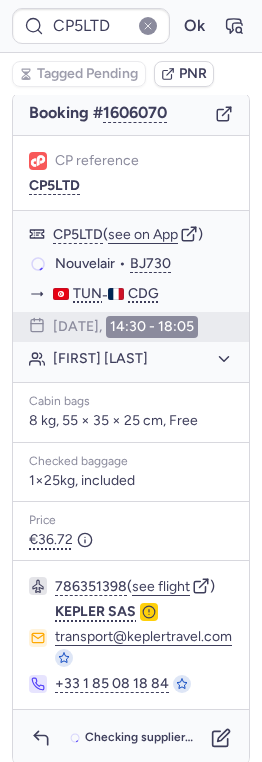 type on "CP4HH9" 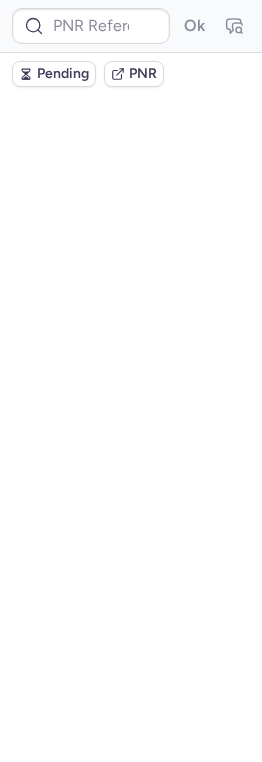 scroll, scrollTop: 0, scrollLeft: 0, axis: both 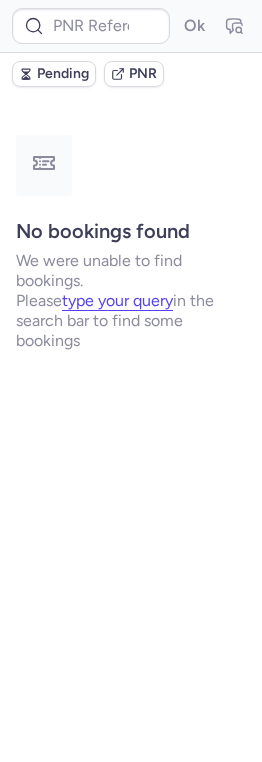 type on "CP2K6A" 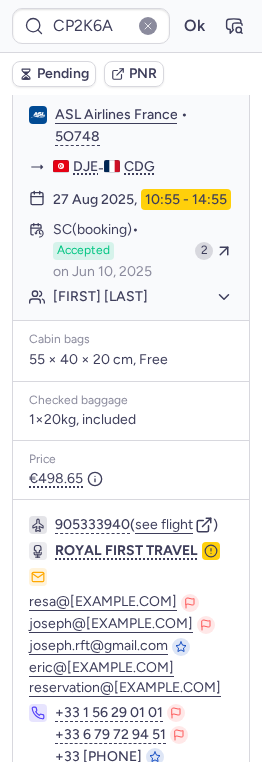 scroll, scrollTop: 455, scrollLeft: 0, axis: vertical 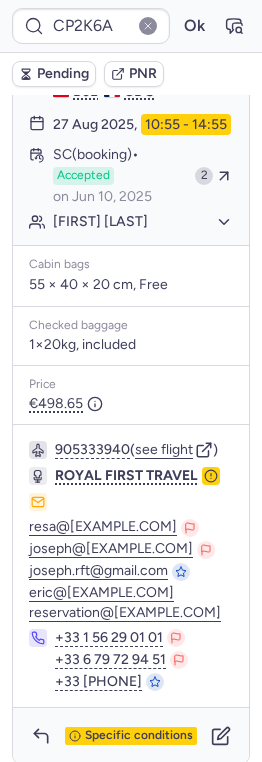 click on "[FIRST] [LAST]" 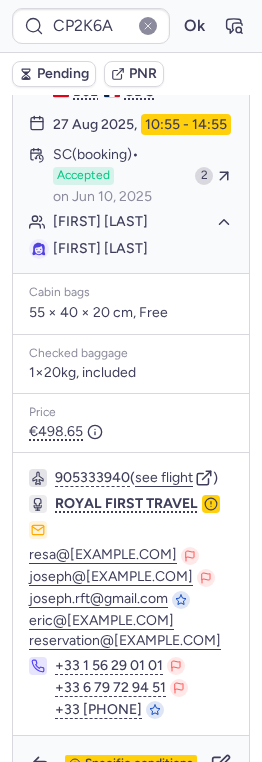 click on "[FIRST] [LAST]" 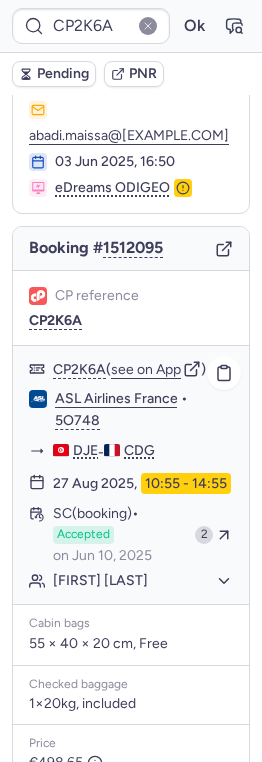scroll, scrollTop: 130, scrollLeft: 0, axis: vertical 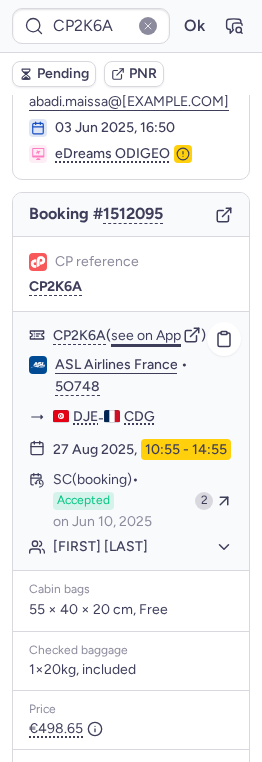 click on "see on App" 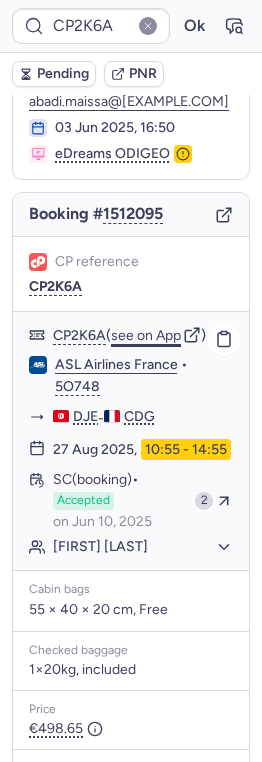 scroll, scrollTop: 0, scrollLeft: 0, axis: both 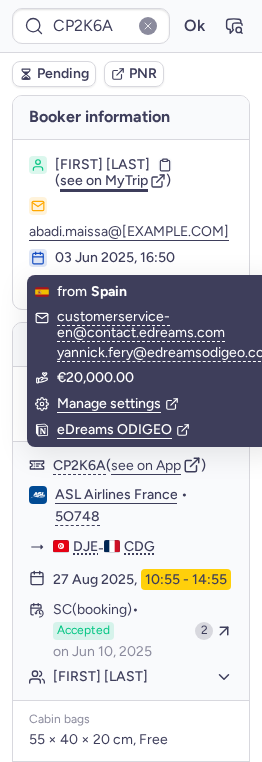 click on "see on MyTrip" at bounding box center [104, 180] 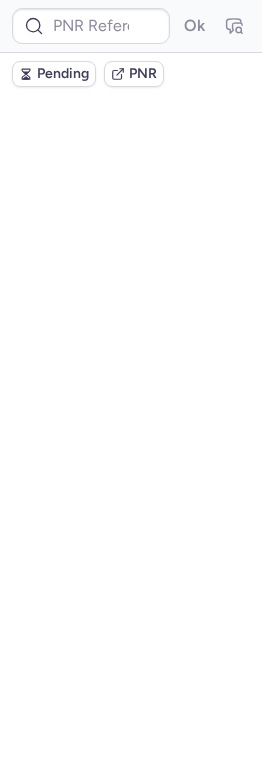 scroll, scrollTop: 0, scrollLeft: 0, axis: both 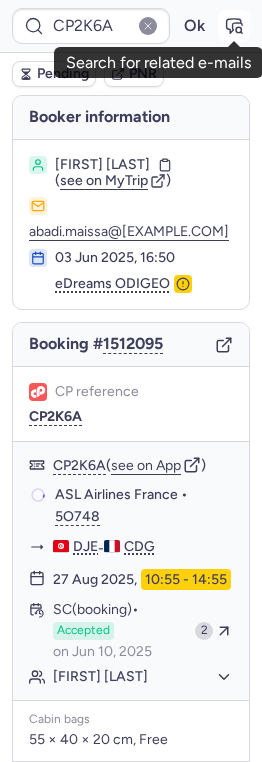 click 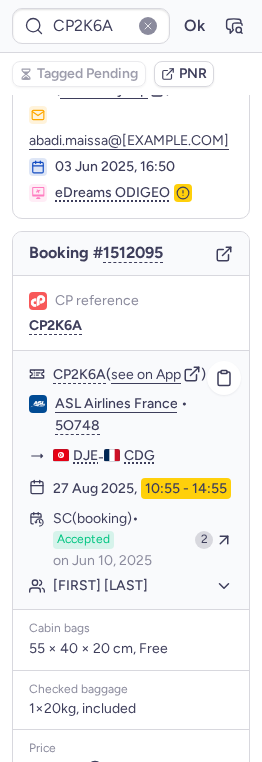 scroll, scrollTop: 0, scrollLeft: 0, axis: both 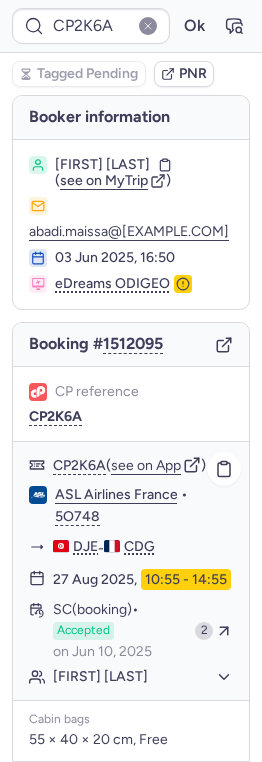 click on "[FIRST] [LAST]" 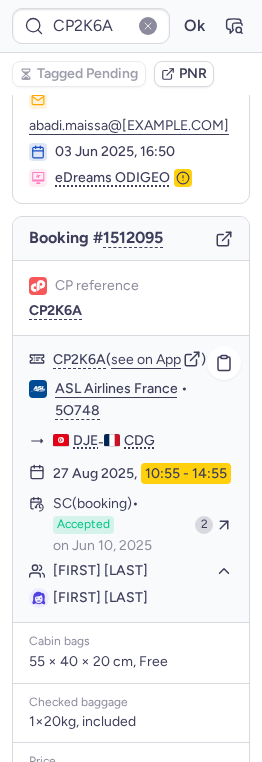 scroll, scrollTop: 150, scrollLeft: 0, axis: vertical 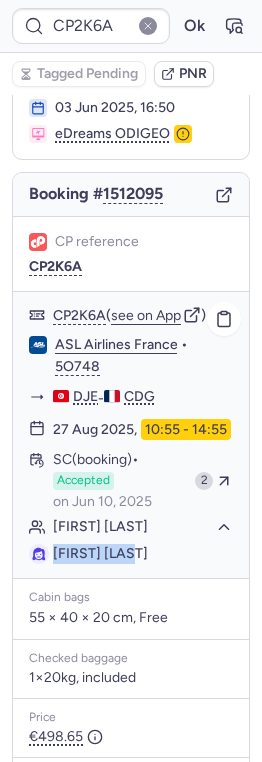 drag, startPoint x: 54, startPoint y: 529, endPoint x: 150, endPoint y: 527, distance: 96.02083 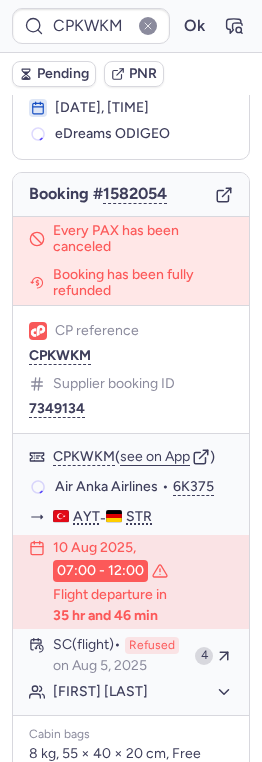 scroll, scrollTop: 150, scrollLeft: 0, axis: vertical 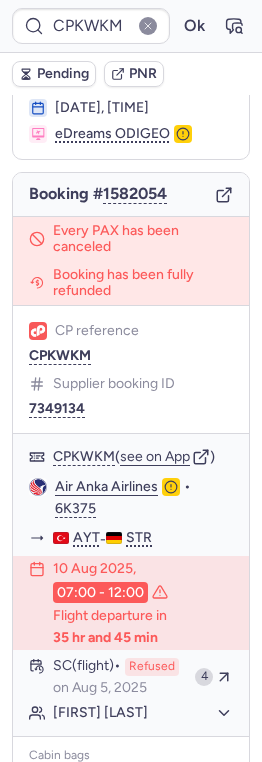 type on "CPF8PD" 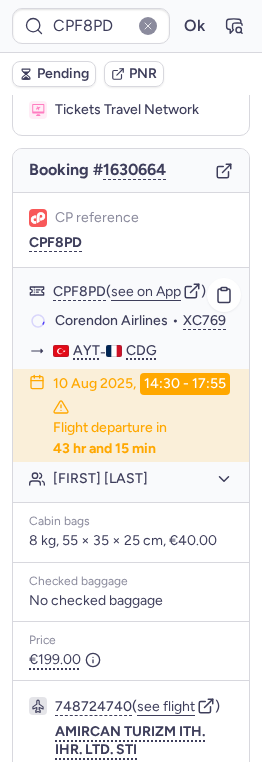 scroll, scrollTop: 173, scrollLeft: 0, axis: vertical 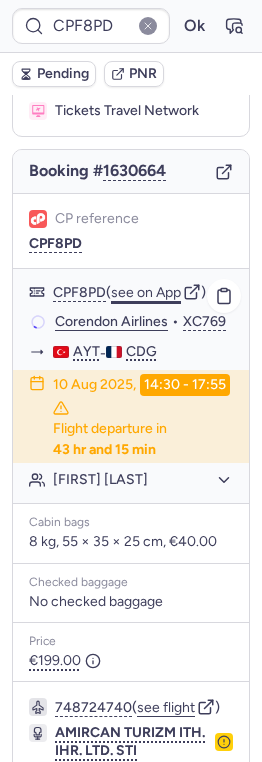 click on "see on App" 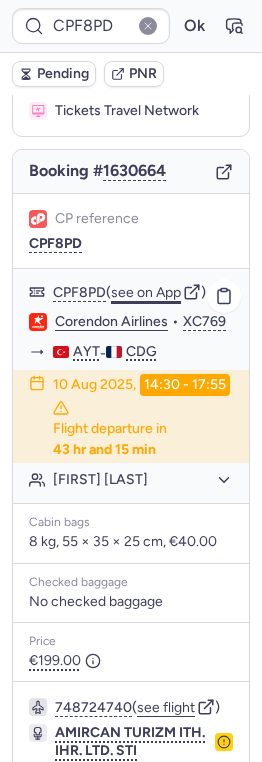 click on "see on App" 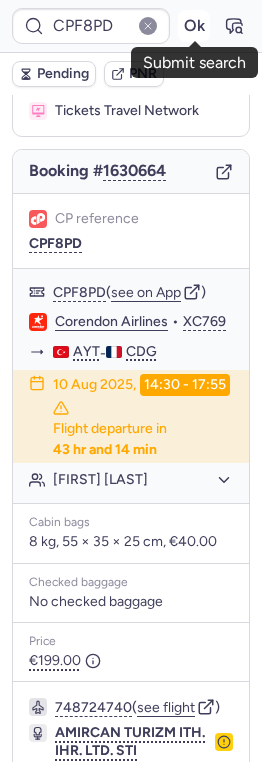 click on "Ok" at bounding box center (194, 26) 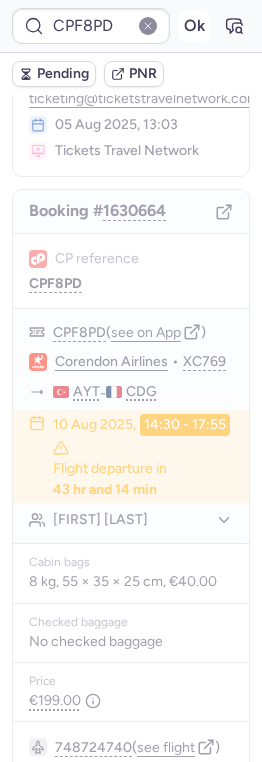 scroll, scrollTop: 173, scrollLeft: 0, axis: vertical 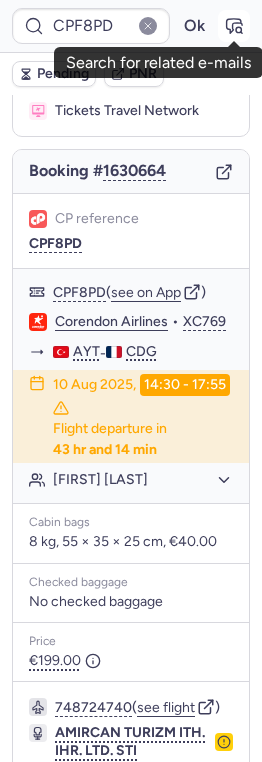 click 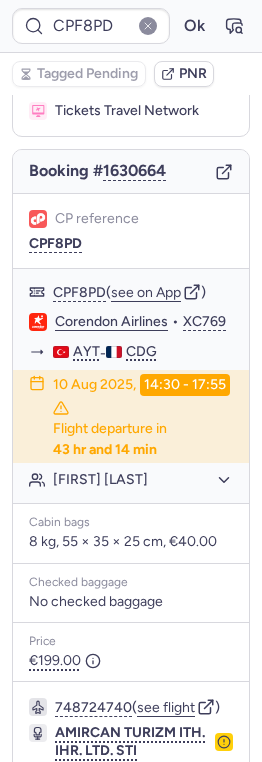 scroll, scrollTop: 331, scrollLeft: 0, axis: vertical 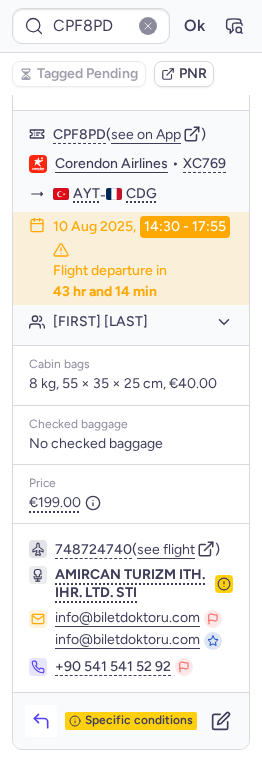 click 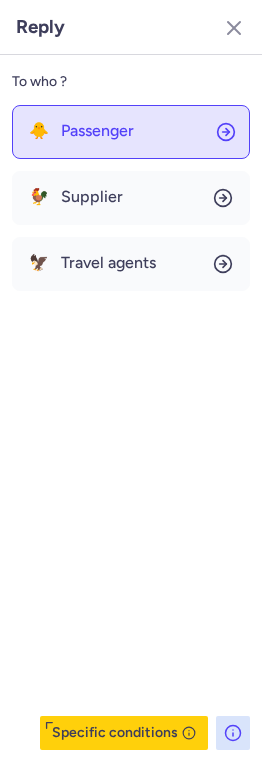 click on "🐥 Passenger" 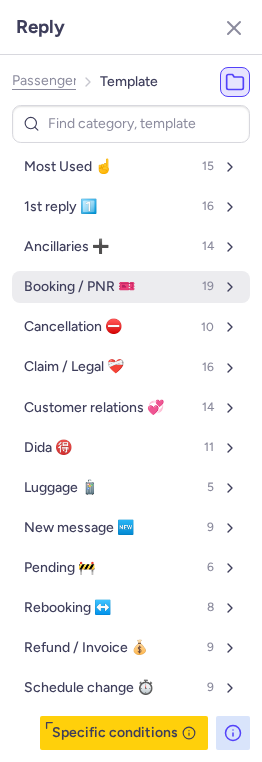 click on "Booking / PNR 🎫 19" at bounding box center (131, 287) 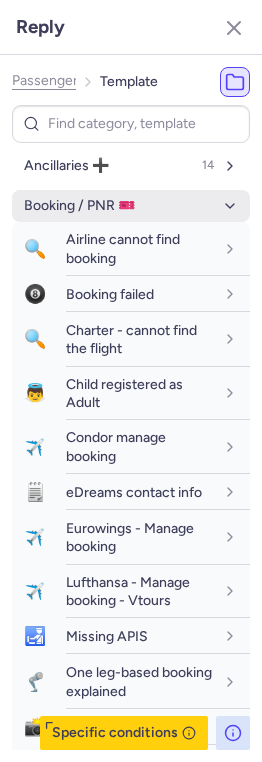 scroll, scrollTop: 70, scrollLeft: 0, axis: vertical 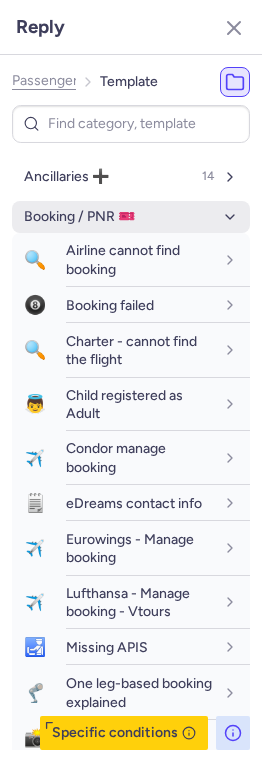 click on "Booking / PNR 🎫" at bounding box center [79, 217] 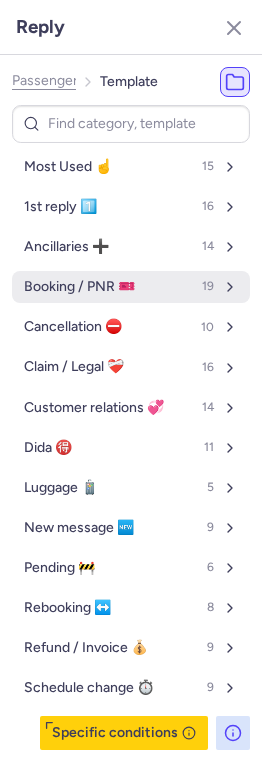 scroll, scrollTop: 0, scrollLeft: 0, axis: both 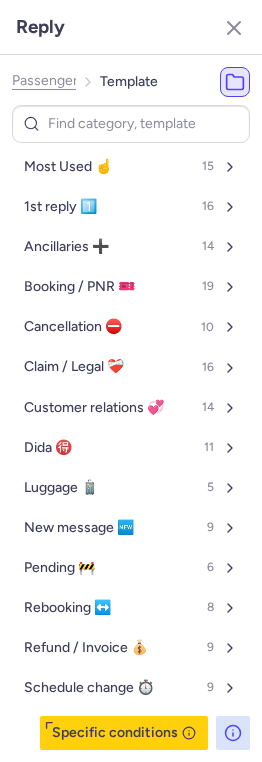 click on "Most Used ☝️ 15 1st reply 1️⃣ 16 Ancillaries ➕ 14 Booking / PNR 🎫 19 Cancellation ⛔️ 10 Claim / Legal ❤️‍🩹 16 Customer relations 💞 14 Dida 🉐 11 Luggage 🧳 5 New message 🆕 9 Pending 🚧 6 Rebooking ↔️ 8 Refund / Invoice 💰 9 Schedule change ⏱️ 9" at bounding box center [131, 427] 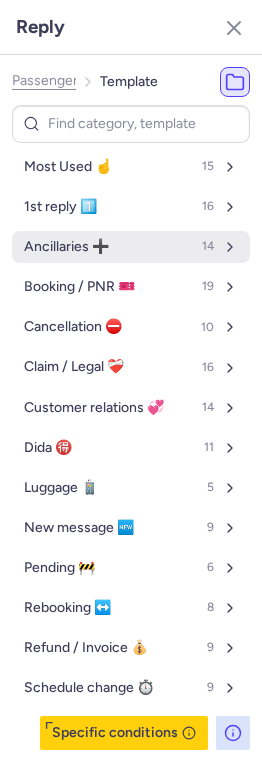 click on "Ancillaries ➕ 14" at bounding box center [131, 247] 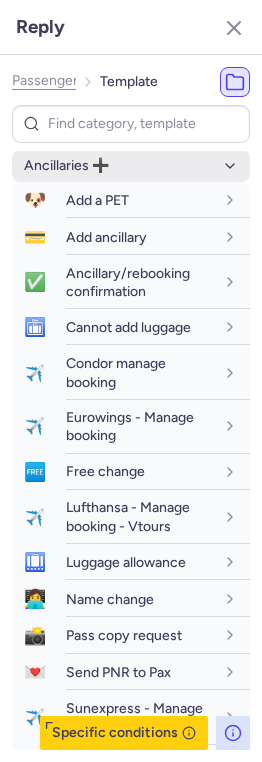 scroll, scrollTop: 84, scrollLeft: 0, axis: vertical 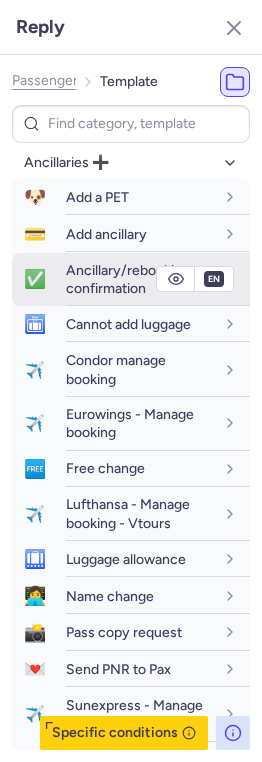 click on "Ancillary/rebooking confirmation" at bounding box center [128, 279] 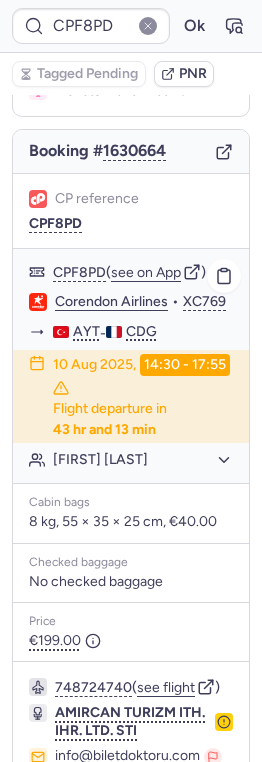 scroll, scrollTop: 0, scrollLeft: 0, axis: both 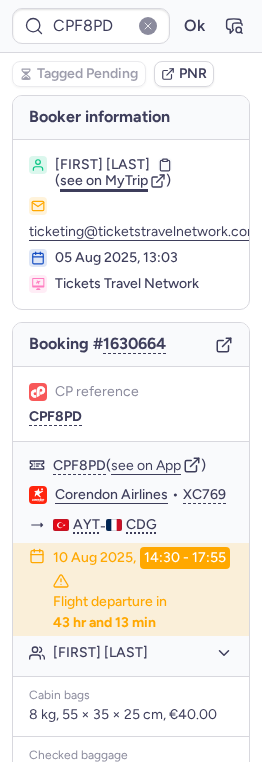 click on "see on MyTrip" at bounding box center [104, 180] 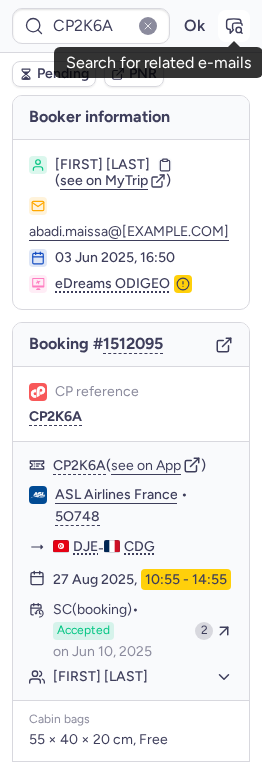 click 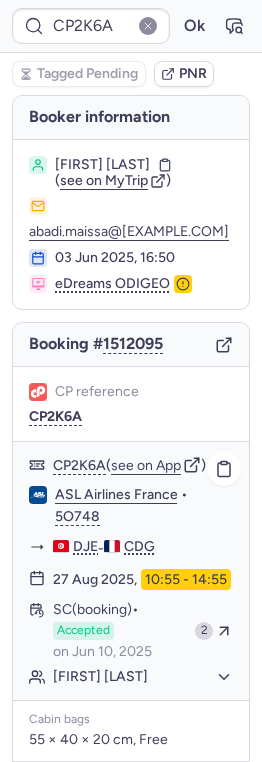 click on "[FIRST] [LAST]" 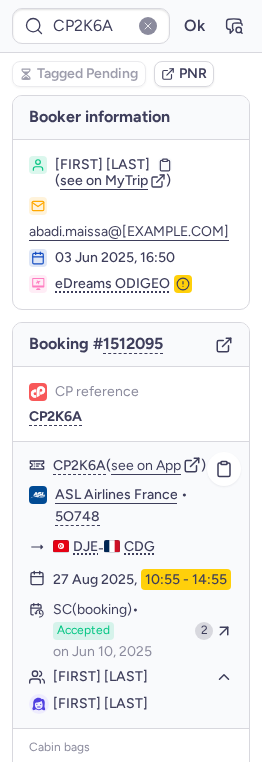 click on "[FIRST] [LAST]" 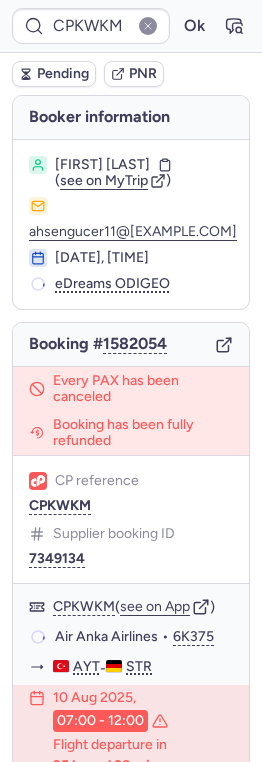 type on "CP2K6A" 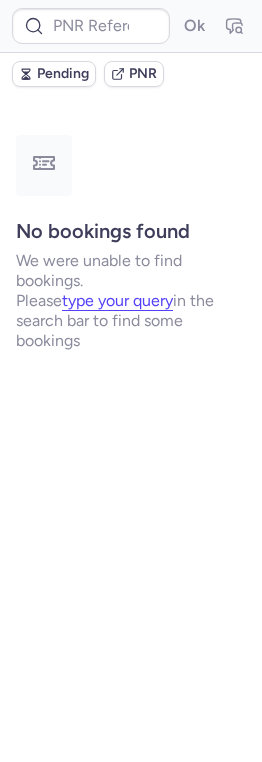 type on "CPKWKM" 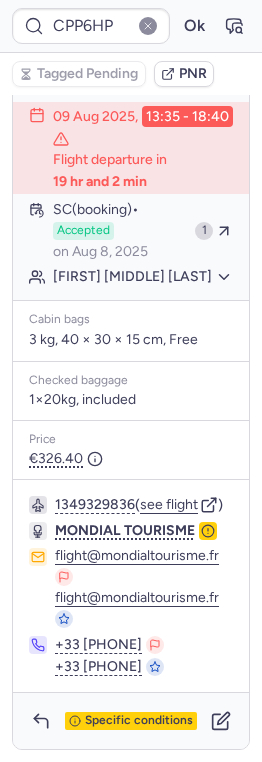 scroll, scrollTop: 274, scrollLeft: 0, axis: vertical 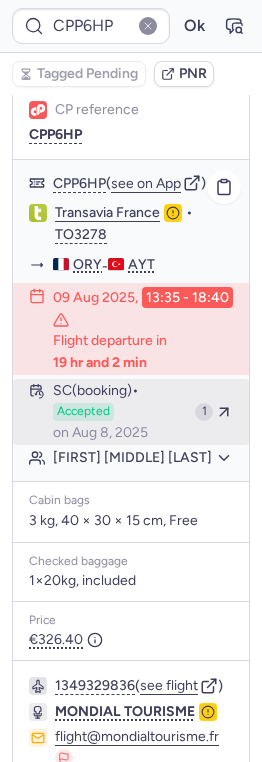 click on "SC (booking) Accepted on [DATE]" at bounding box center [120, 412] 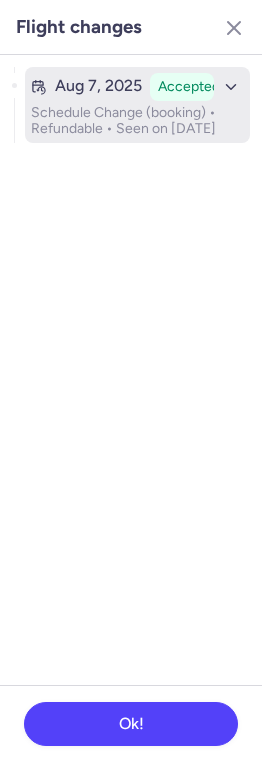click on "Schedule Change (booking) • Refundable • Seen on [DATE]" at bounding box center [137, 121] 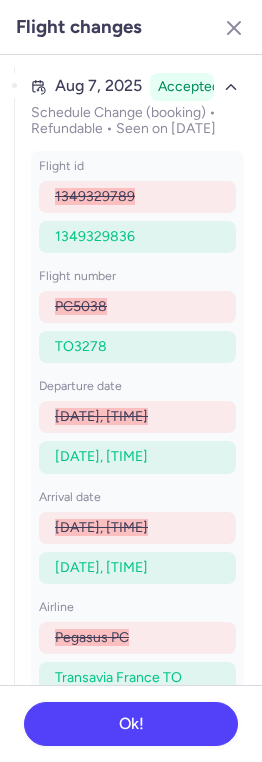 scroll, scrollTop: 143, scrollLeft: 0, axis: vertical 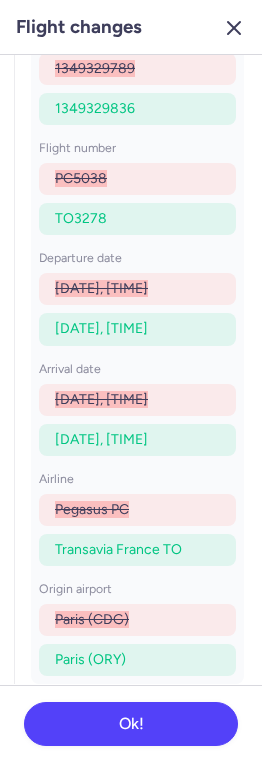click 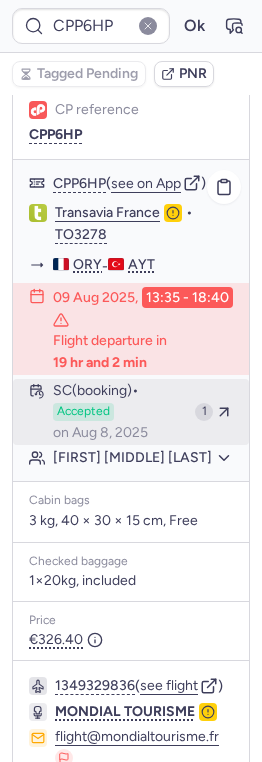 click on "on Aug 8, 2025" at bounding box center [100, 433] 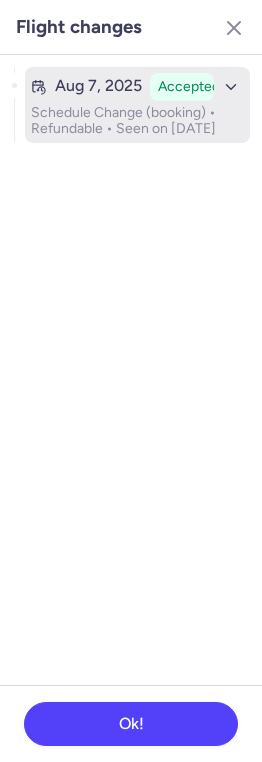 click on "Accepted" 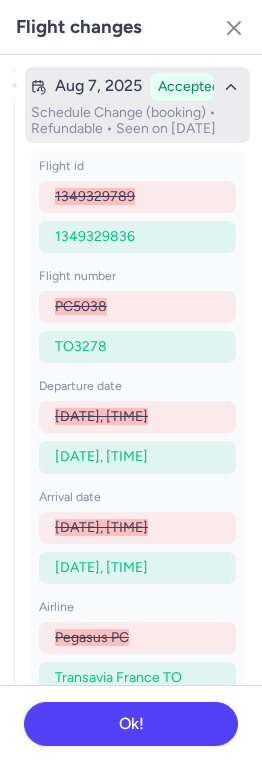 click on "Schedule Change (booking) • Refundable • Seen on [DATE]" at bounding box center [137, 121] 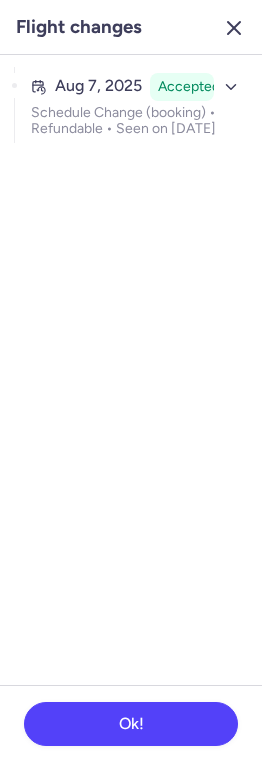 click 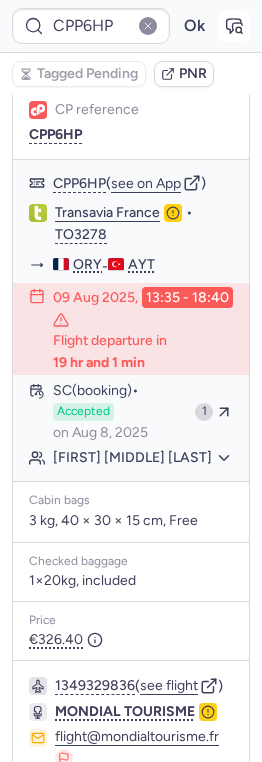 click 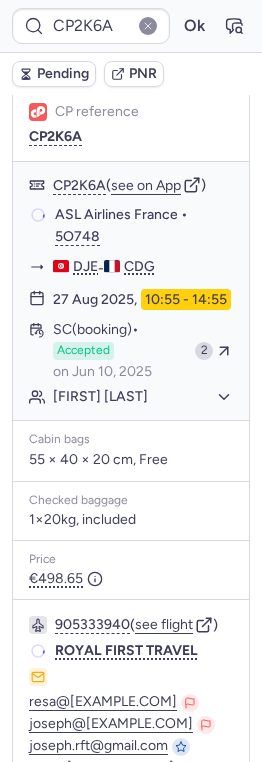 scroll, scrollTop: 274, scrollLeft: 0, axis: vertical 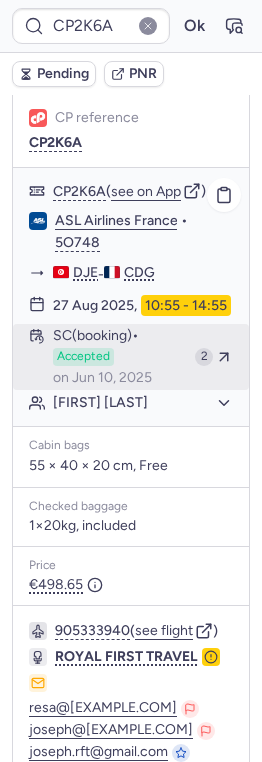 click on "on Jun 10, 2025" at bounding box center [102, 378] 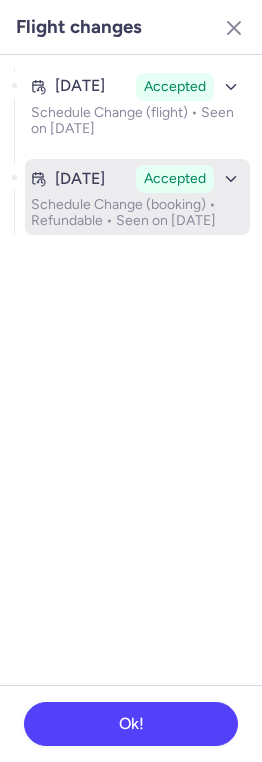 click on "Accepted" at bounding box center [190, 179] 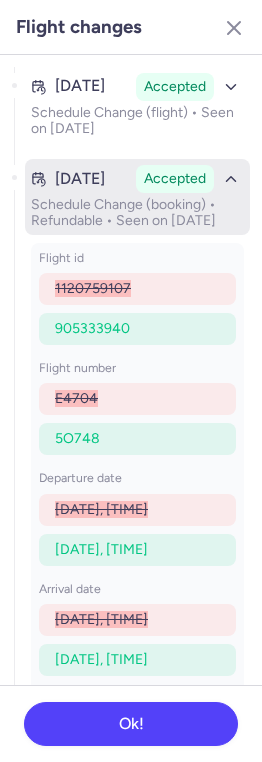 click on "Accepted" at bounding box center (190, 179) 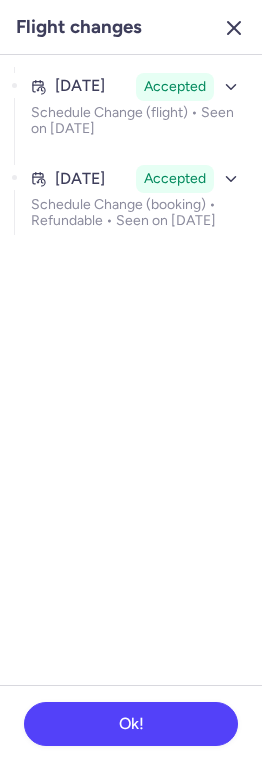 click 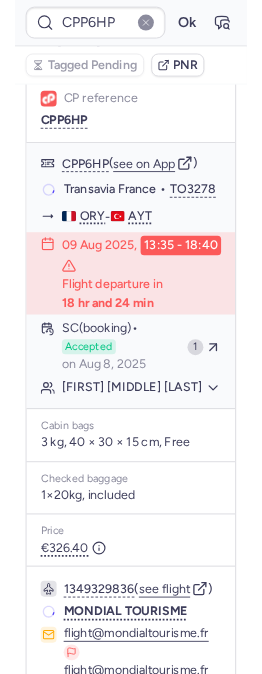scroll, scrollTop: 257, scrollLeft: 0, axis: vertical 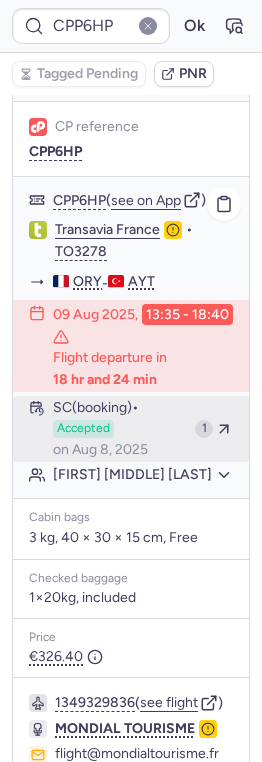 click on "SC (booking) Accepted on [DATE]" at bounding box center (120, 429) 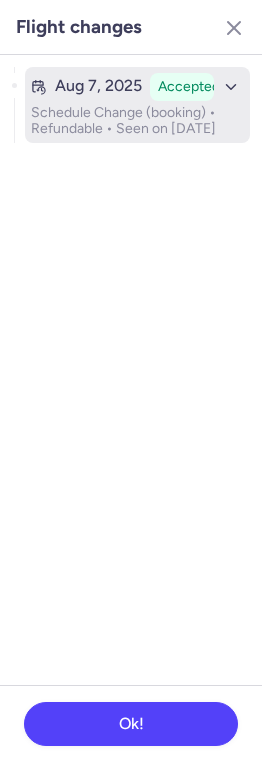 click on "Schedule Change (booking) • Refundable • Seen on [DATE]" at bounding box center (137, 121) 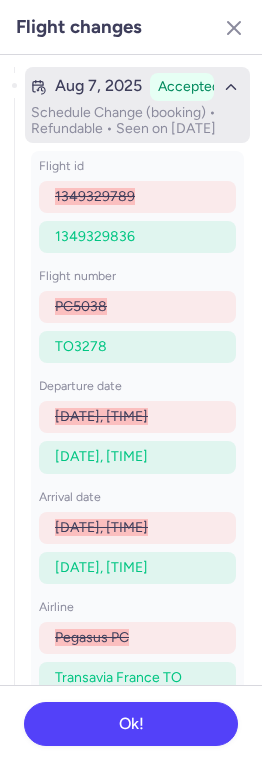 click on "Schedule Change (booking) • Refundable • Seen on [DATE]" at bounding box center (137, 121) 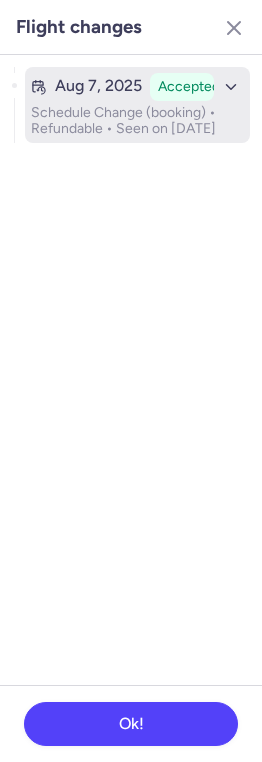 click on "Accepted" 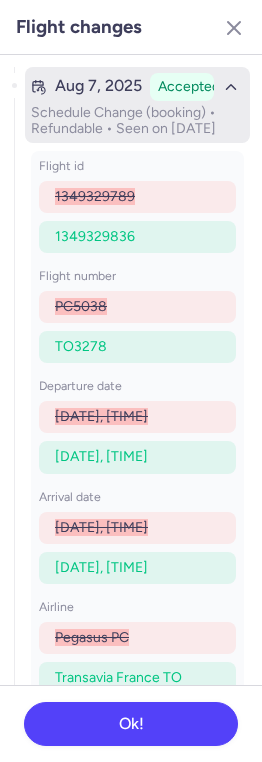 click on "Accepted" 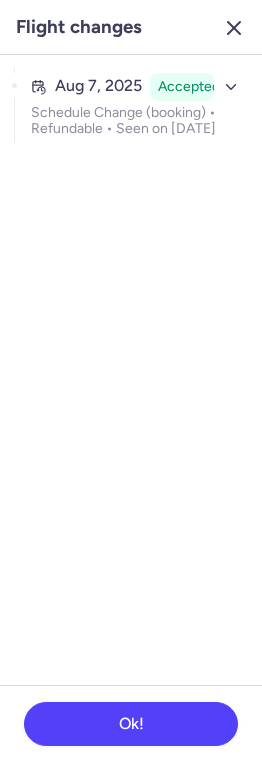 click 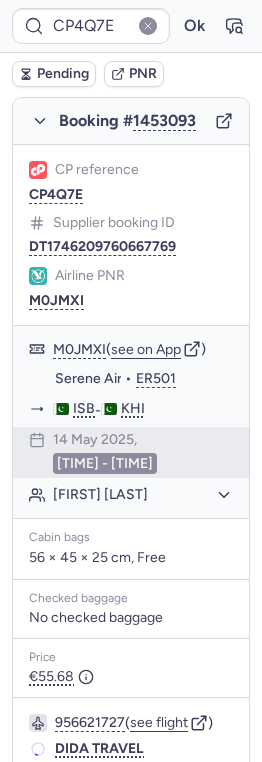 scroll, scrollTop: 319, scrollLeft: 0, axis: vertical 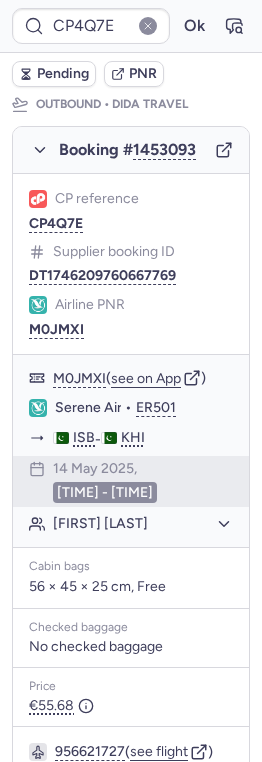 type on "CPL58N" 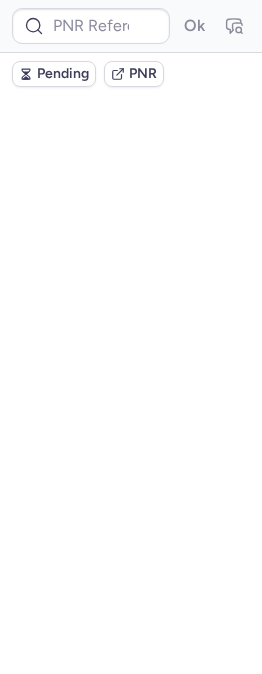scroll, scrollTop: 0, scrollLeft: 0, axis: both 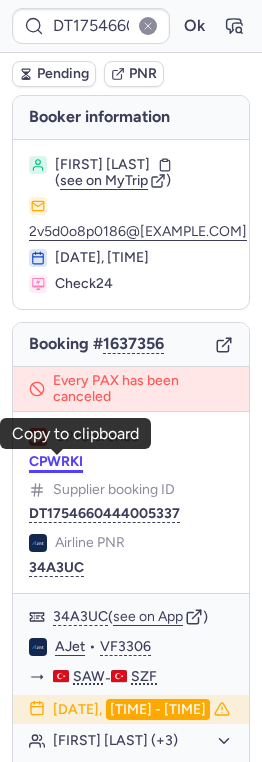 click on "CPWRKI" at bounding box center [56, 462] 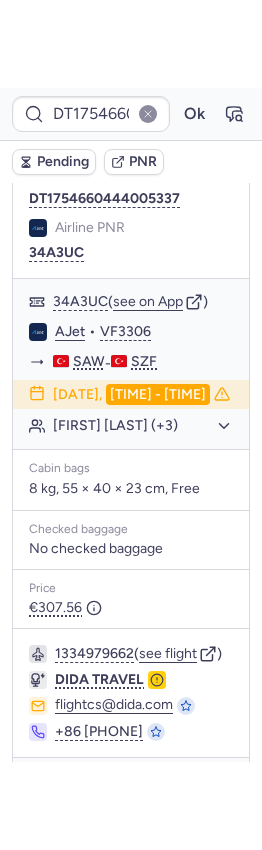 scroll, scrollTop: 488, scrollLeft: 0, axis: vertical 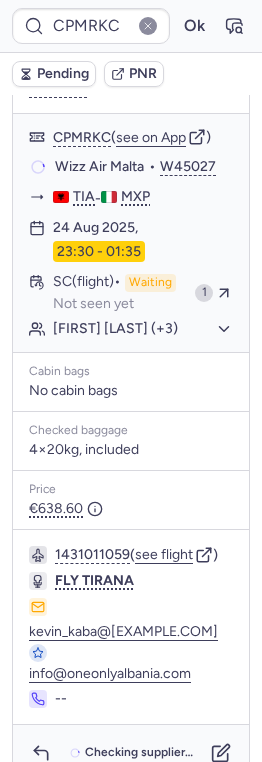 type on "CP2K6A" 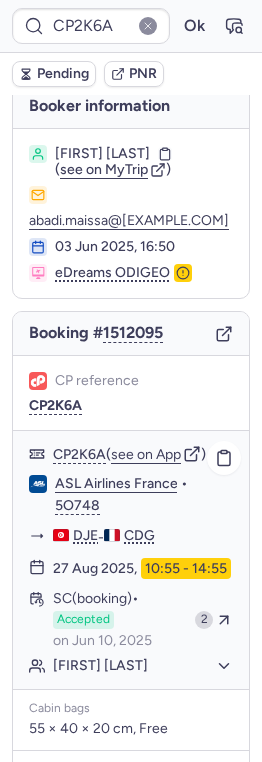 scroll, scrollTop: 0, scrollLeft: 0, axis: both 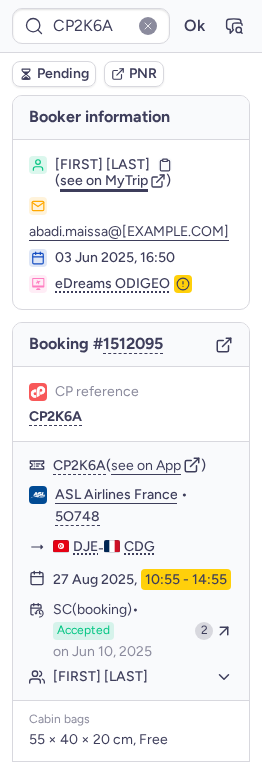 click on "see on MyTrip" at bounding box center (104, 180) 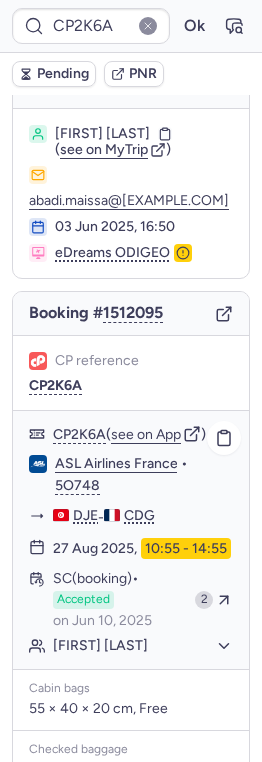 scroll, scrollTop: 33, scrollLeft: 0, axis: vertical 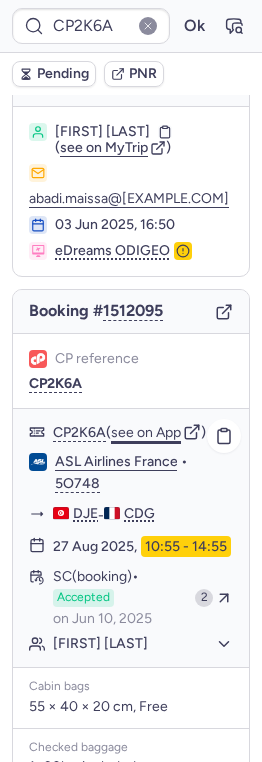 click on "see on App" 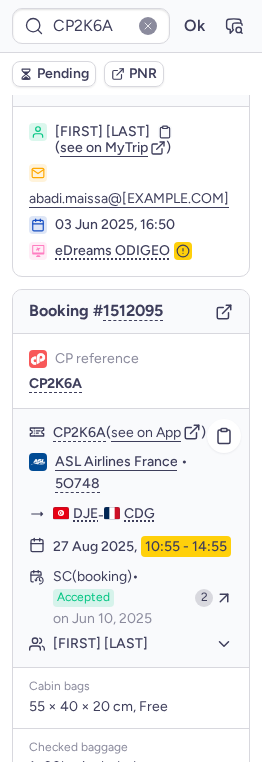 scroll, scrollTop: 455, scrollLeft: 0, axis: vertical 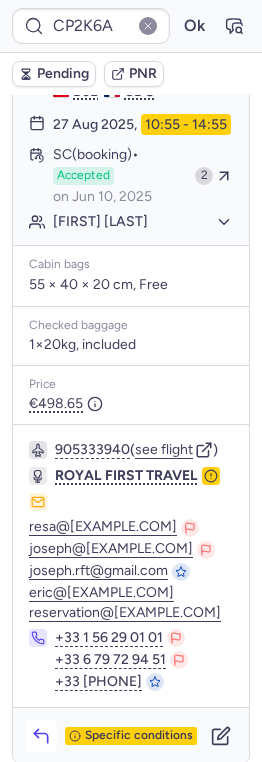 click 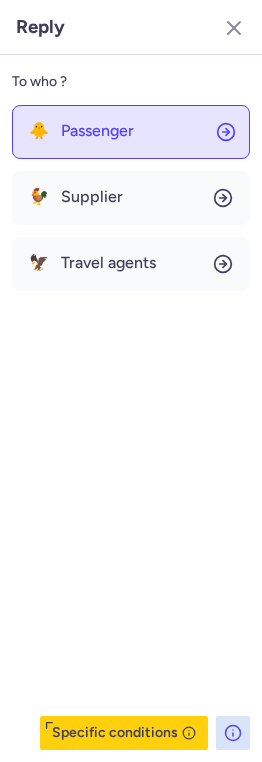 click on "Passenger" at bounding box center (97, 131) 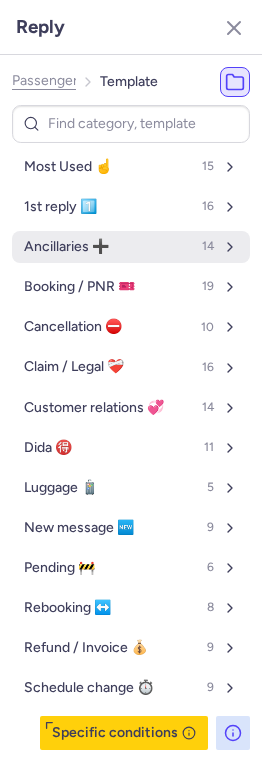 click on "Ancillaries ➕ 14" at bounding box center (131, 247) 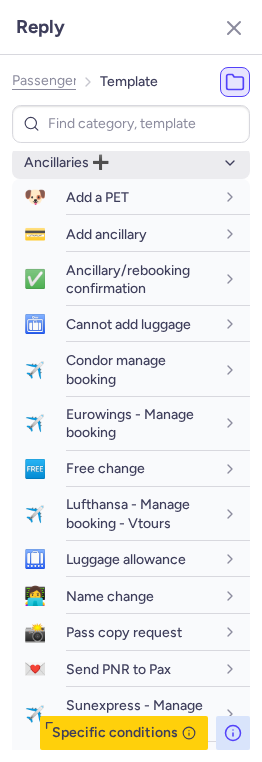 scroll, scrollTop: 88, scrollLeft: 0, axis: vertical 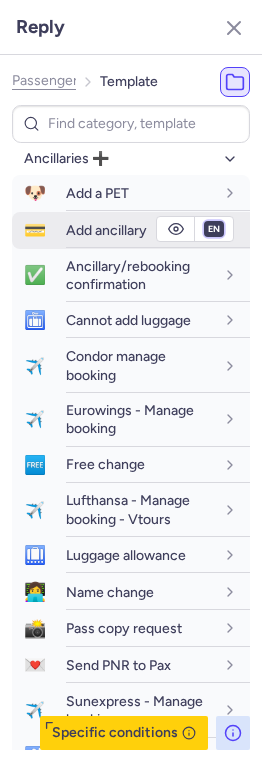 click on "fr en de nl pt es it ru" at bounding box center [214, 229] 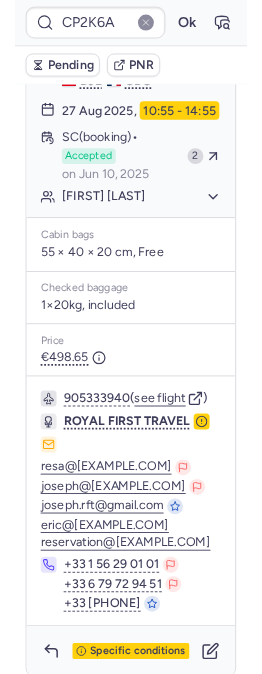 scroll, scrollTop: 0, scrollLeft: 0, axis: both 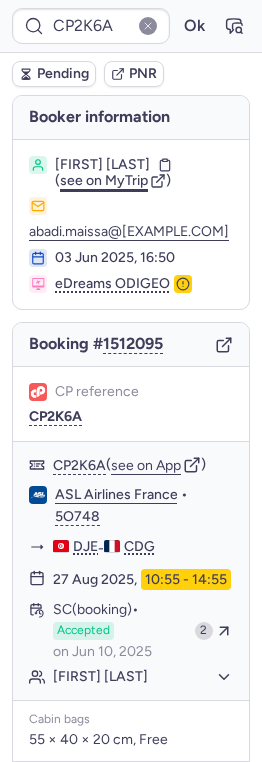 click on "see on MyTrip" at bounding box center (104, 180) 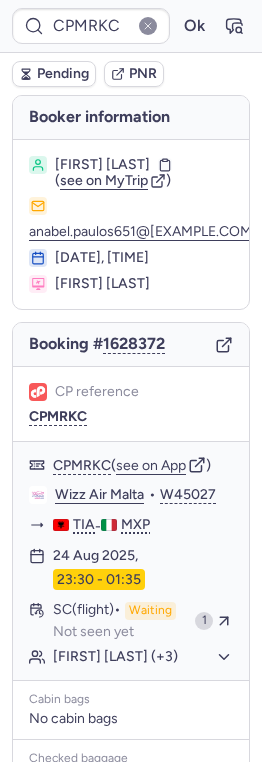 type on "CPKWKM" 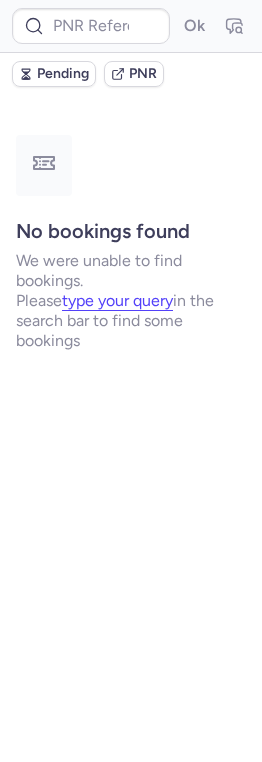 type on "CPKWKM" 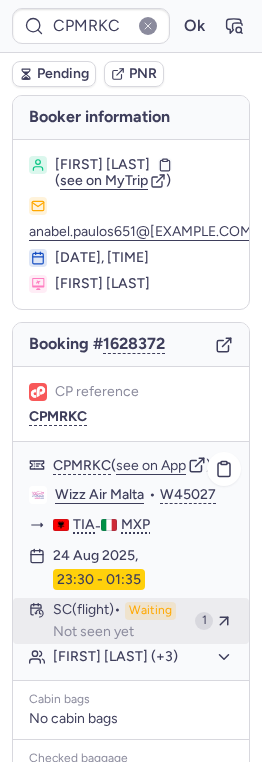 click on "1" at bounding box center [214, 621] 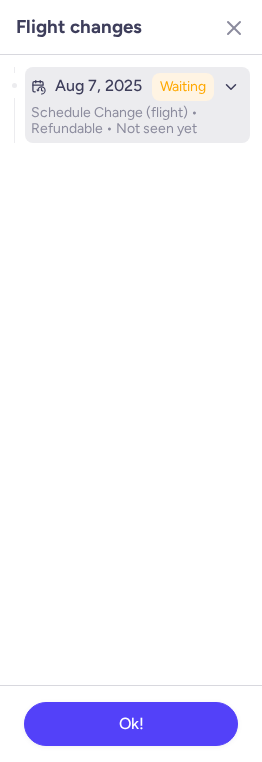 click on "Waiting" 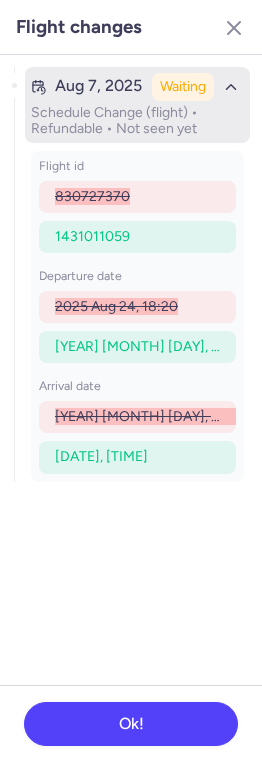 click on "Waiting" 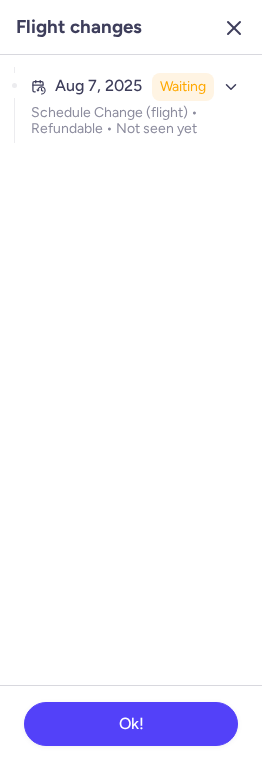 click 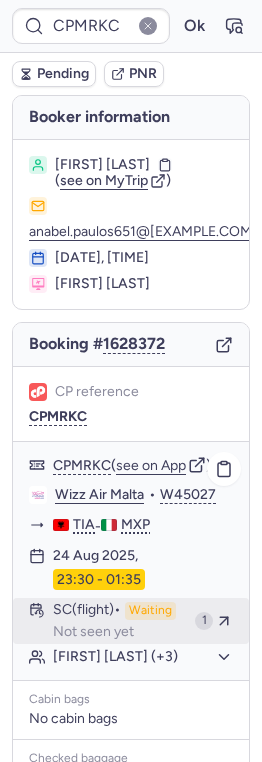 click on "Waiting" at bounding box center (150, 611) 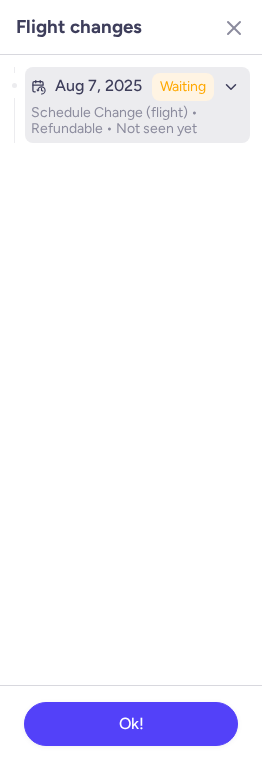 click on "Waiting" at bounding box center [183, 87] 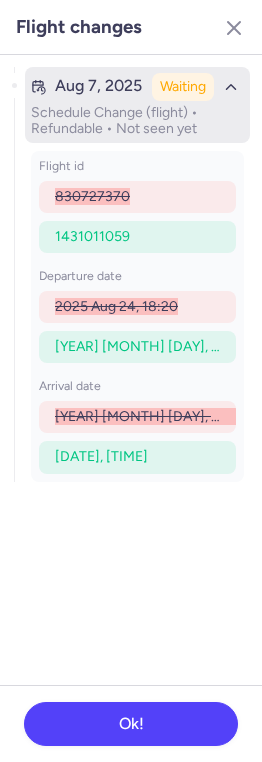 click on "Waiting" at bounding box center [183, 87] 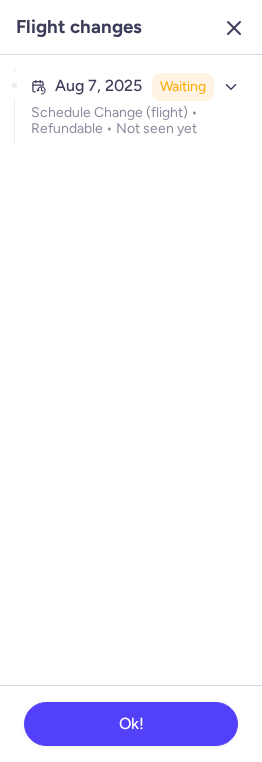 click 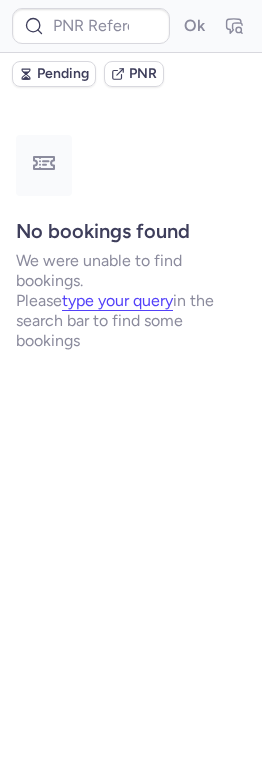 type on "CPMRKC" 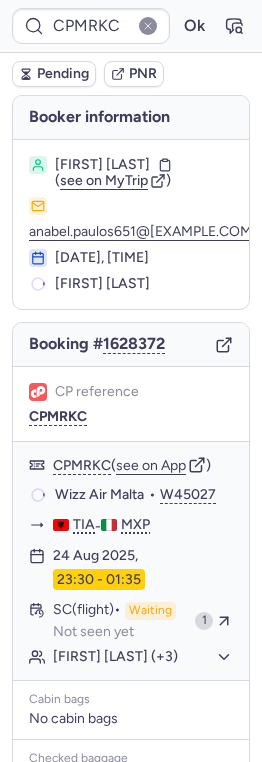 type 